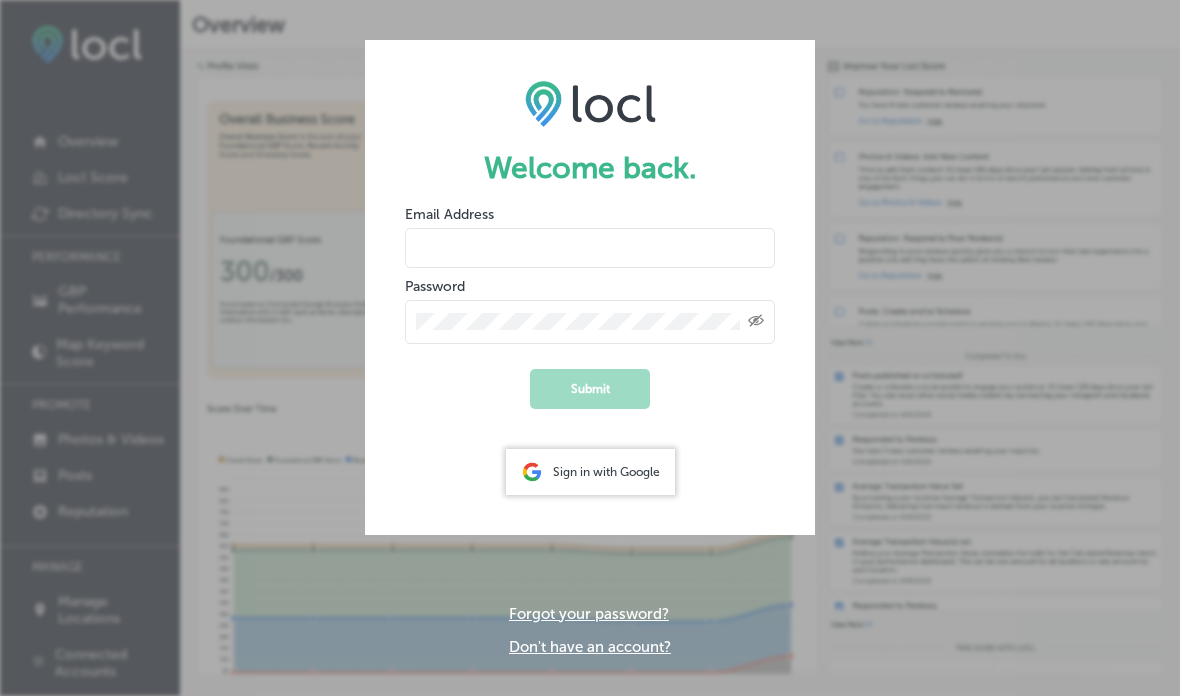 scroll, scrollTop: 0, scrollLeft: 0, axis: both 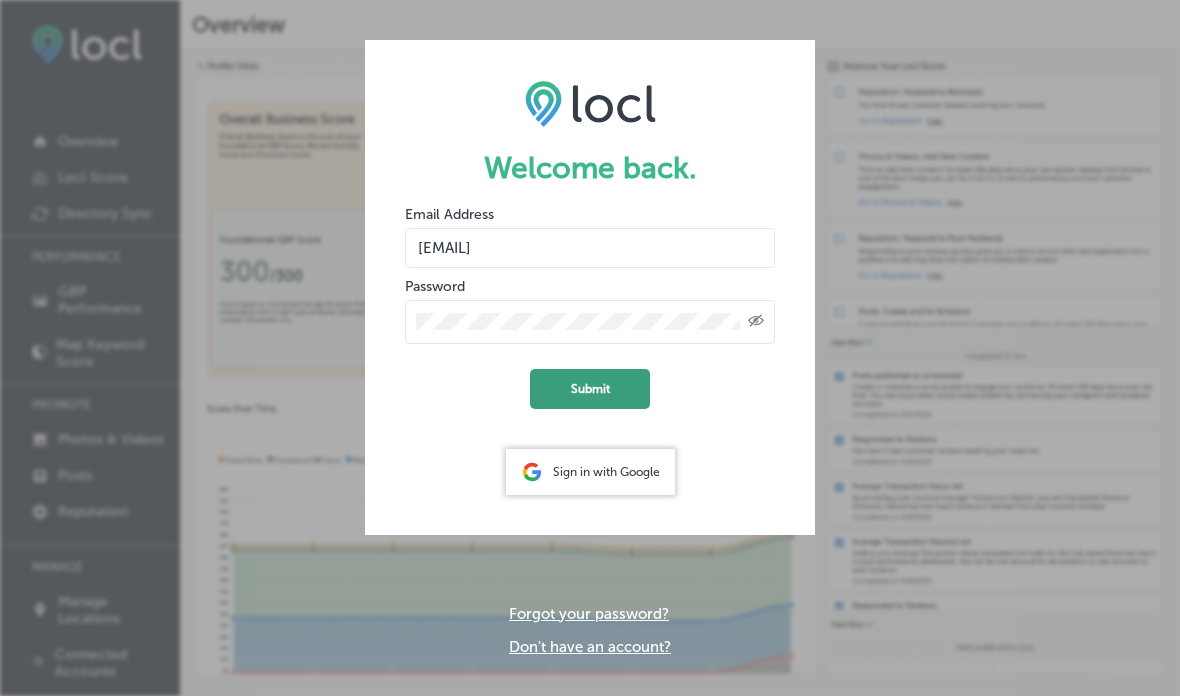click on "Submit" 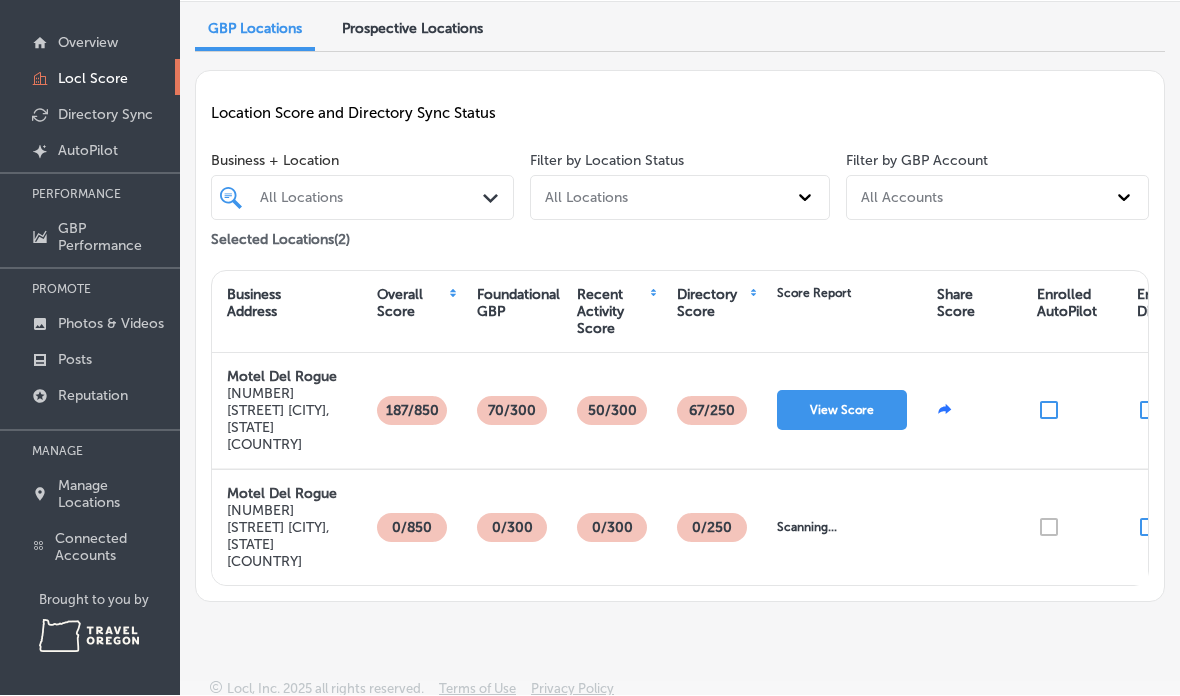 scroll, scrollTop: 116, scrollLeft: 0, axis: vertical 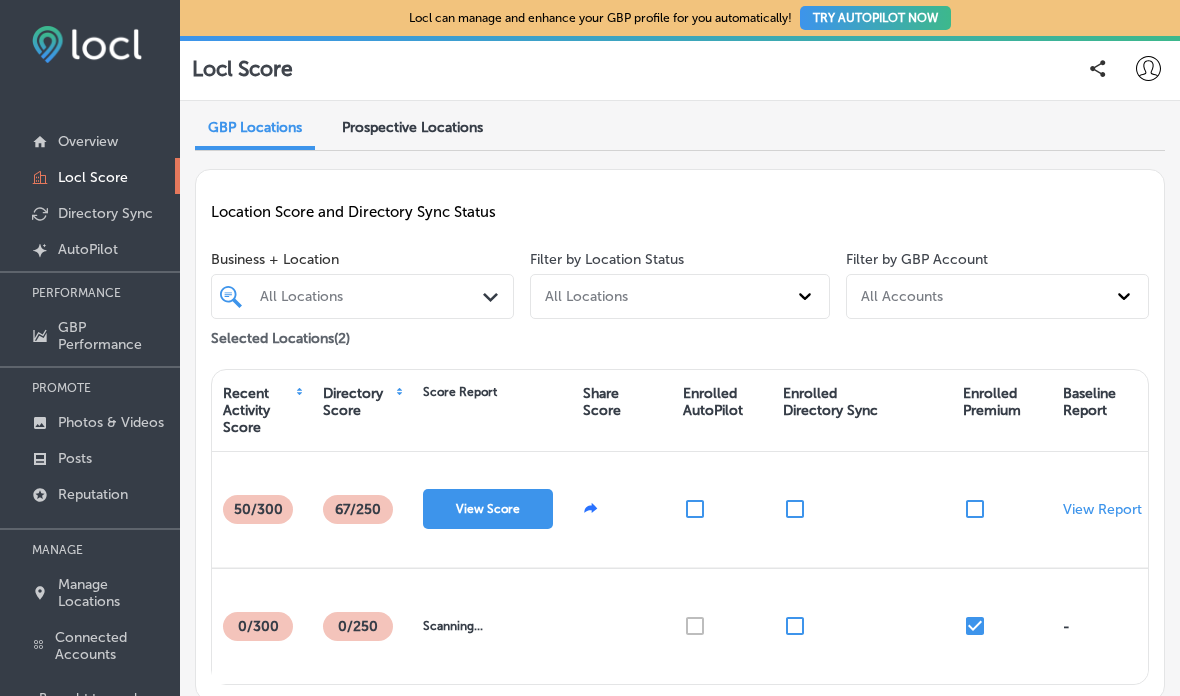 click 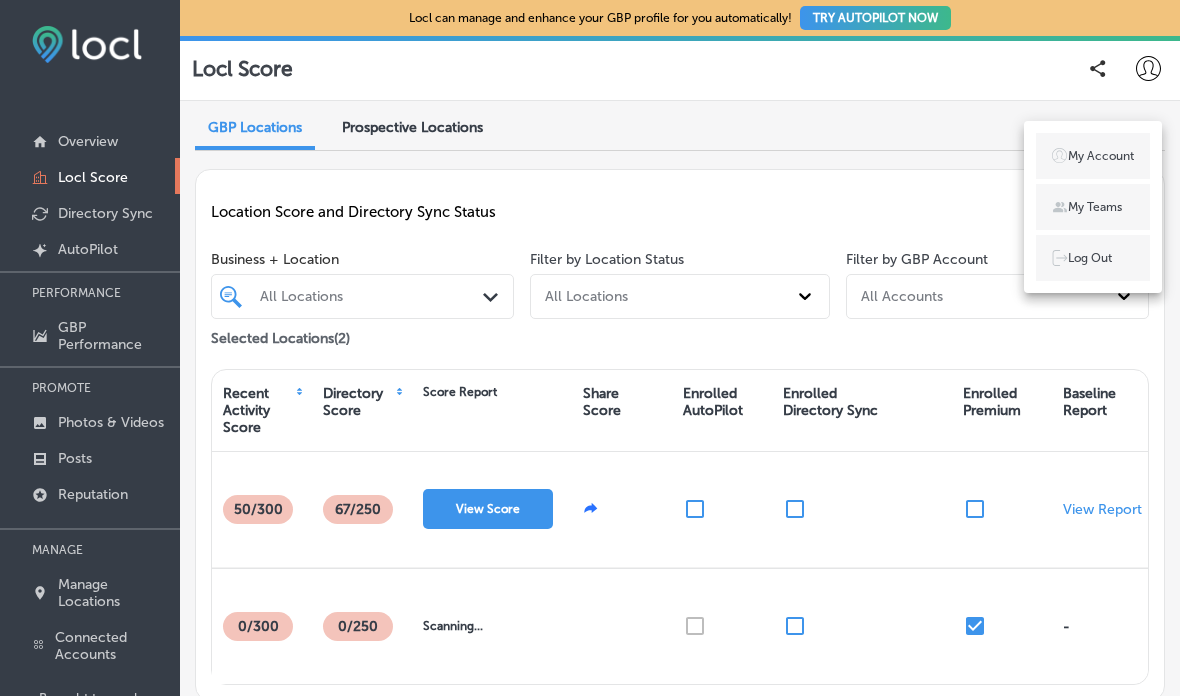 click on "My Account" at bounding box center (1101, 156) 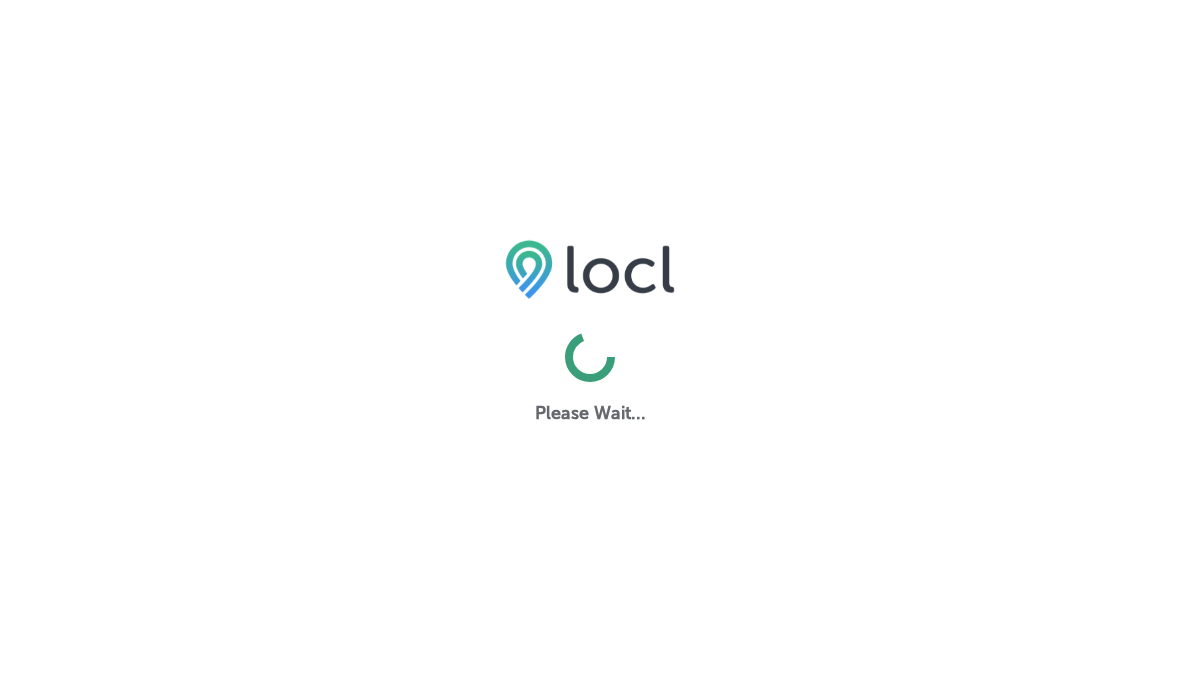 scroll, scrollTop: 0, scrollLeft: 0, axis: both 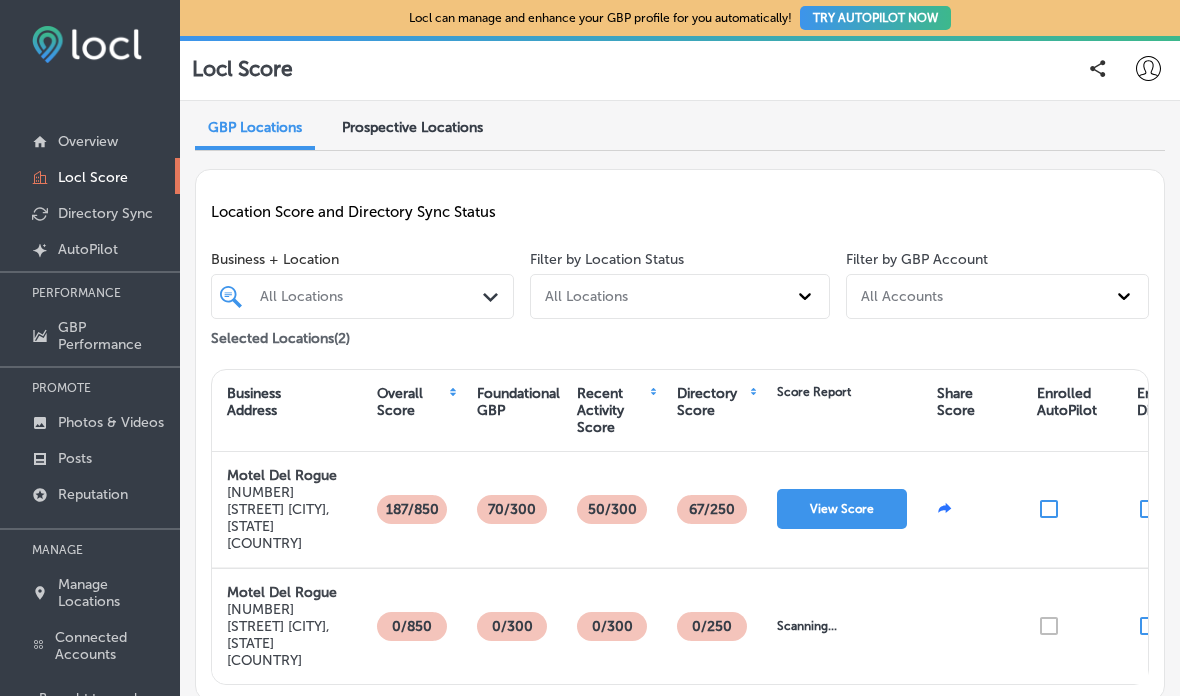 click 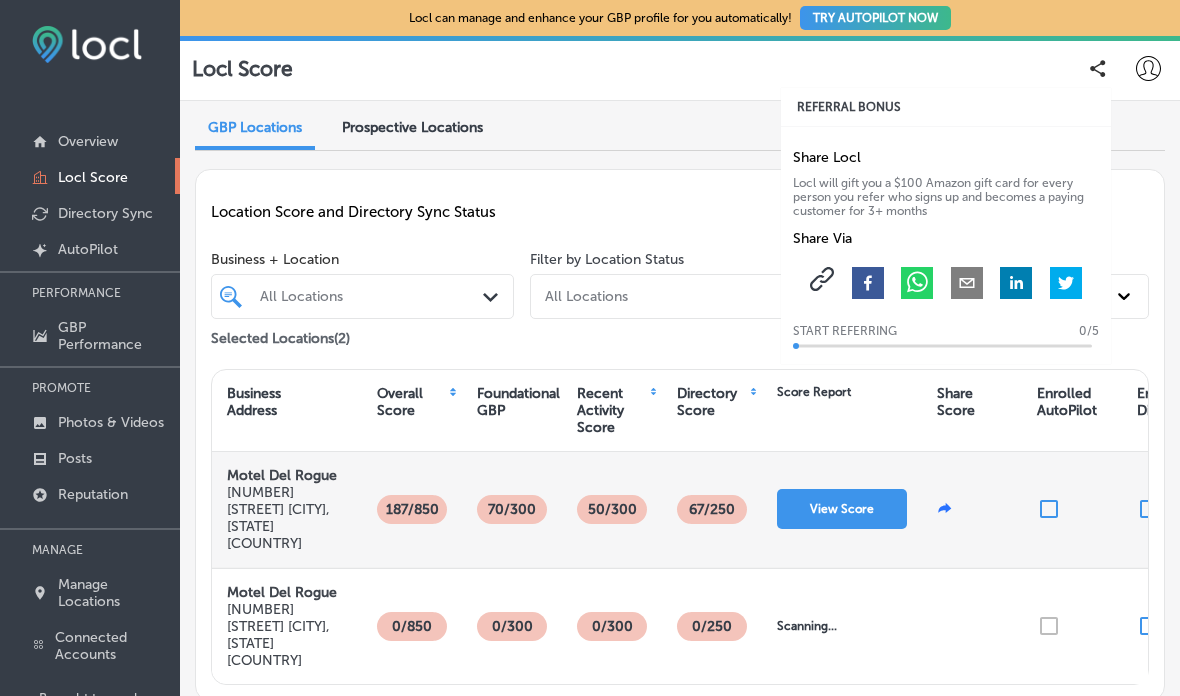 click at bounding box center [972, 509] 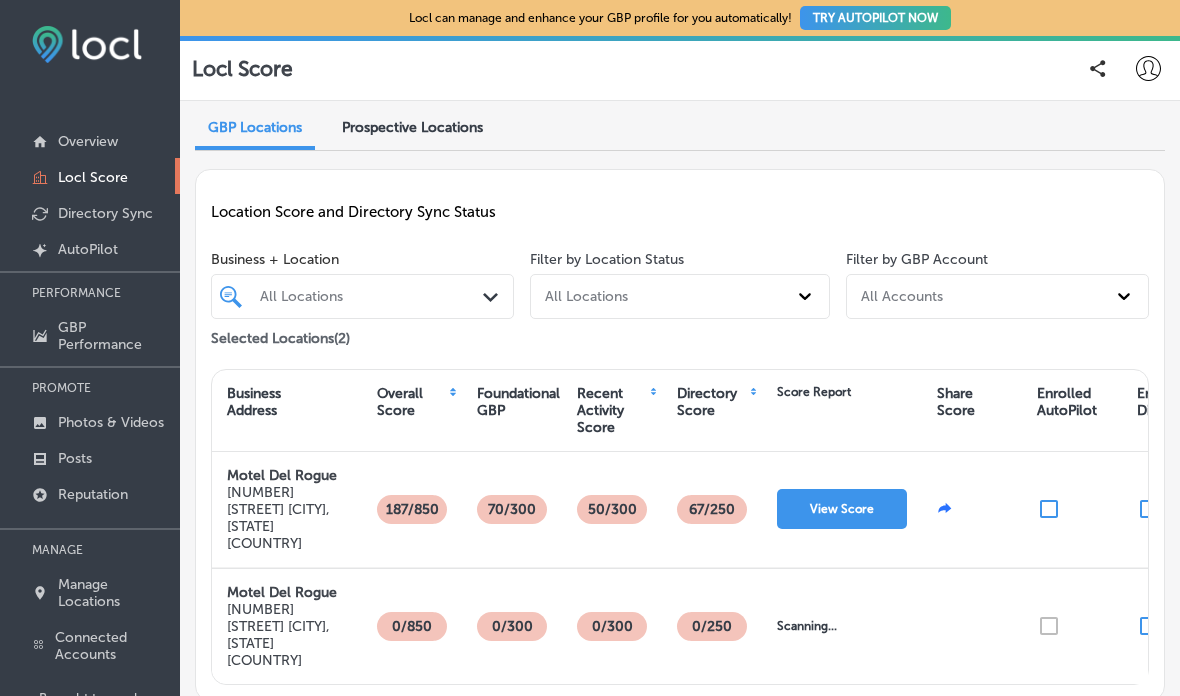 click at bounding box center (1148, 68) 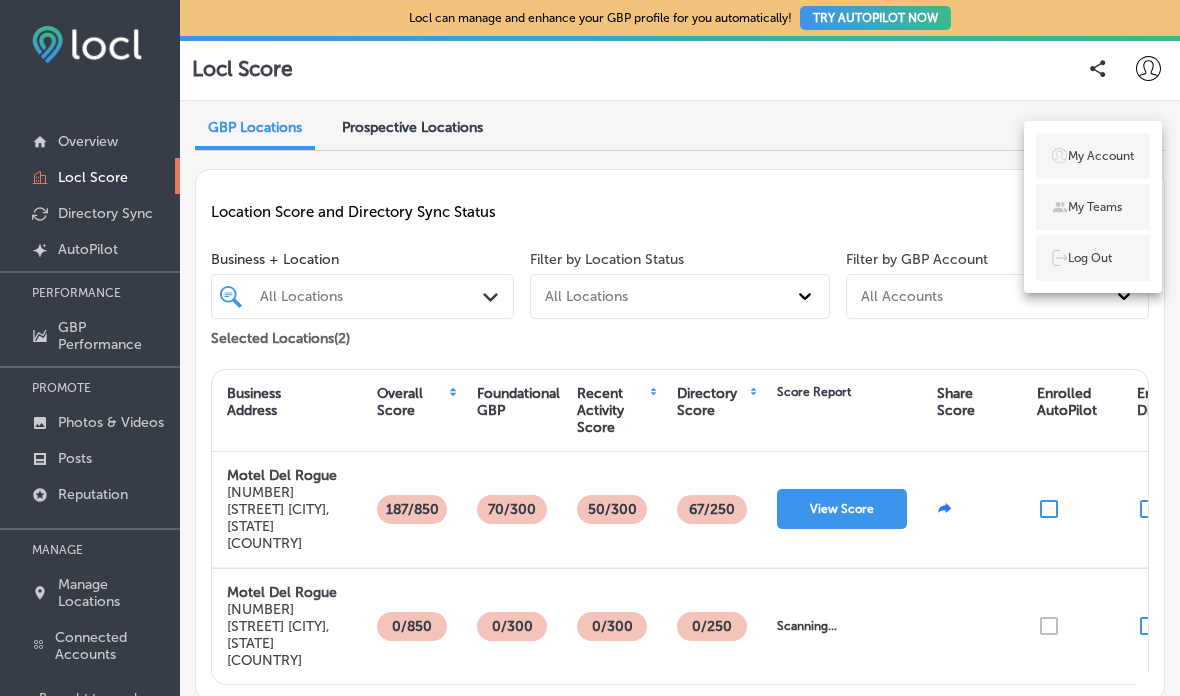 click on "My Account" at bounding box center (1101, 156) 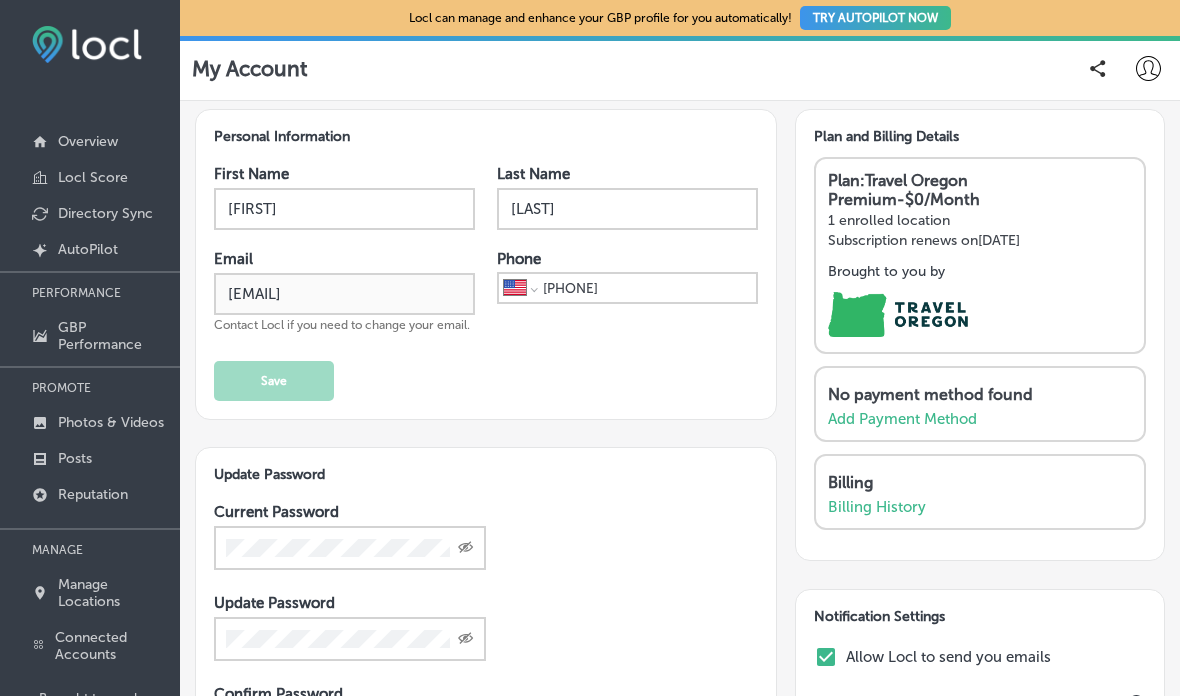 type on "[EMAIL]" 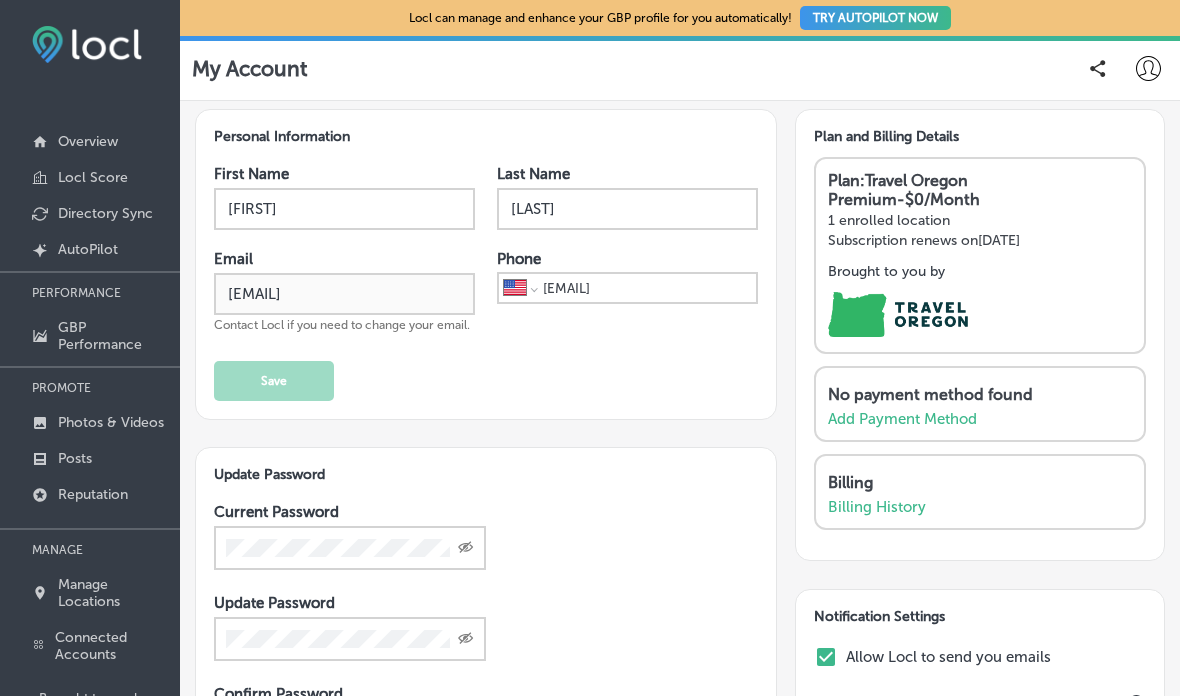 type 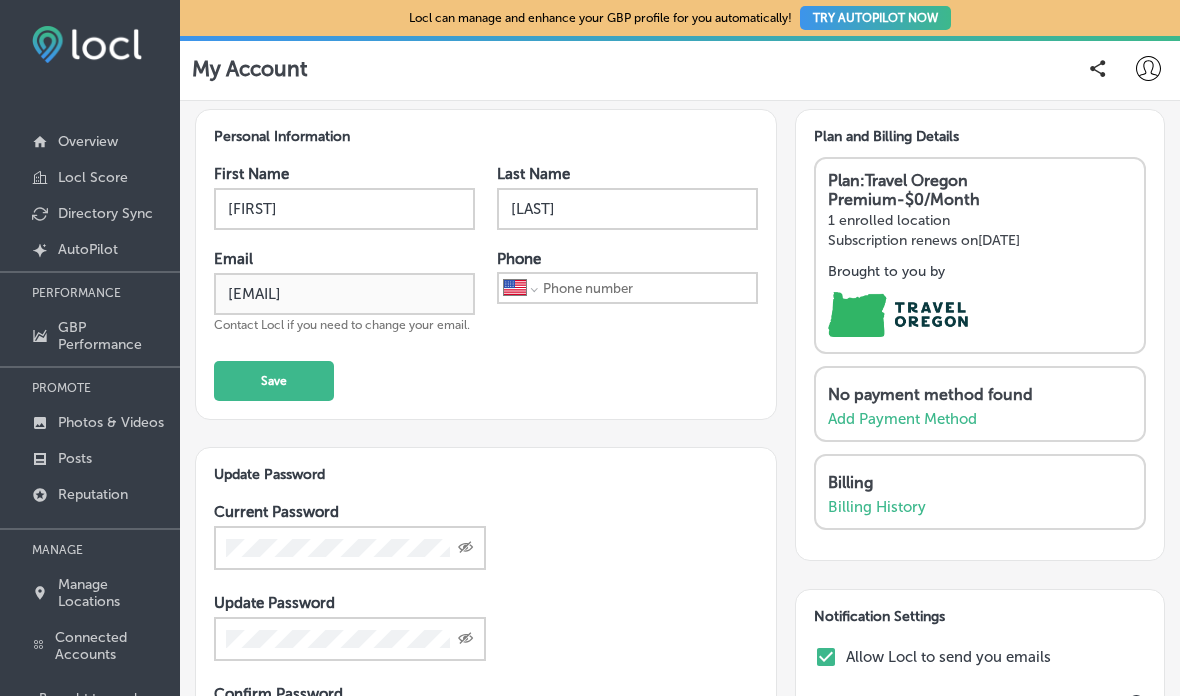 click on "Created with Sketch." 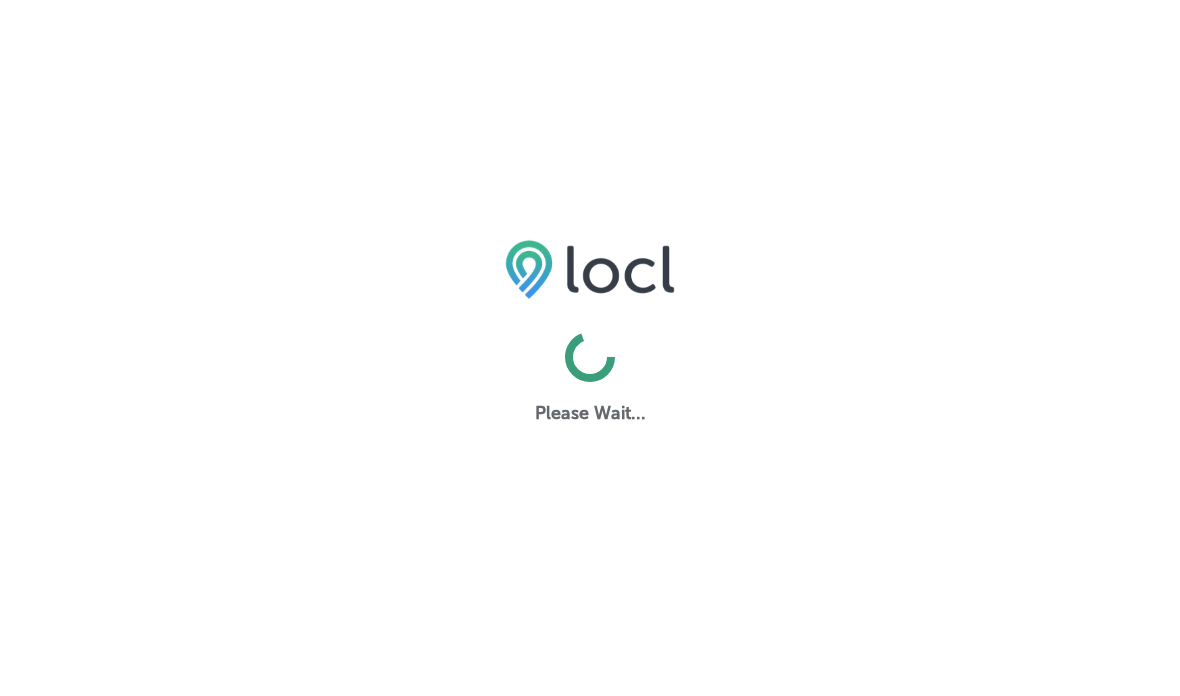 scroll, scrollTop: 0, scrollLeft: 0, axis: both 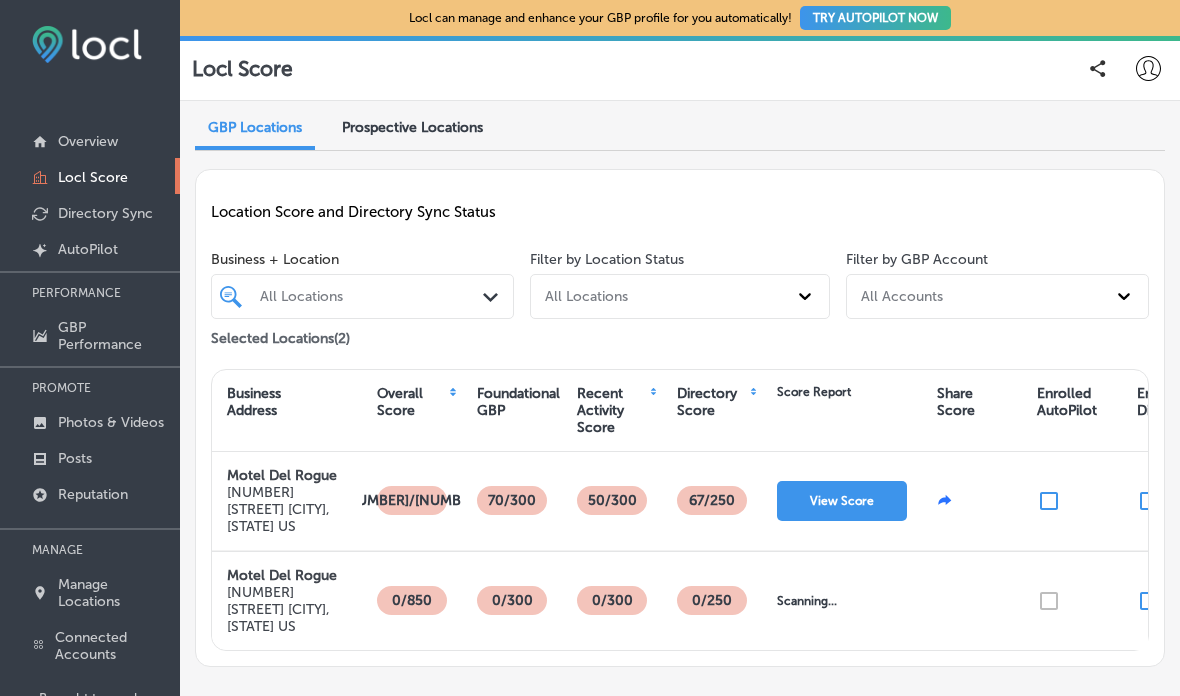 click at bounding box center (1148, 68) 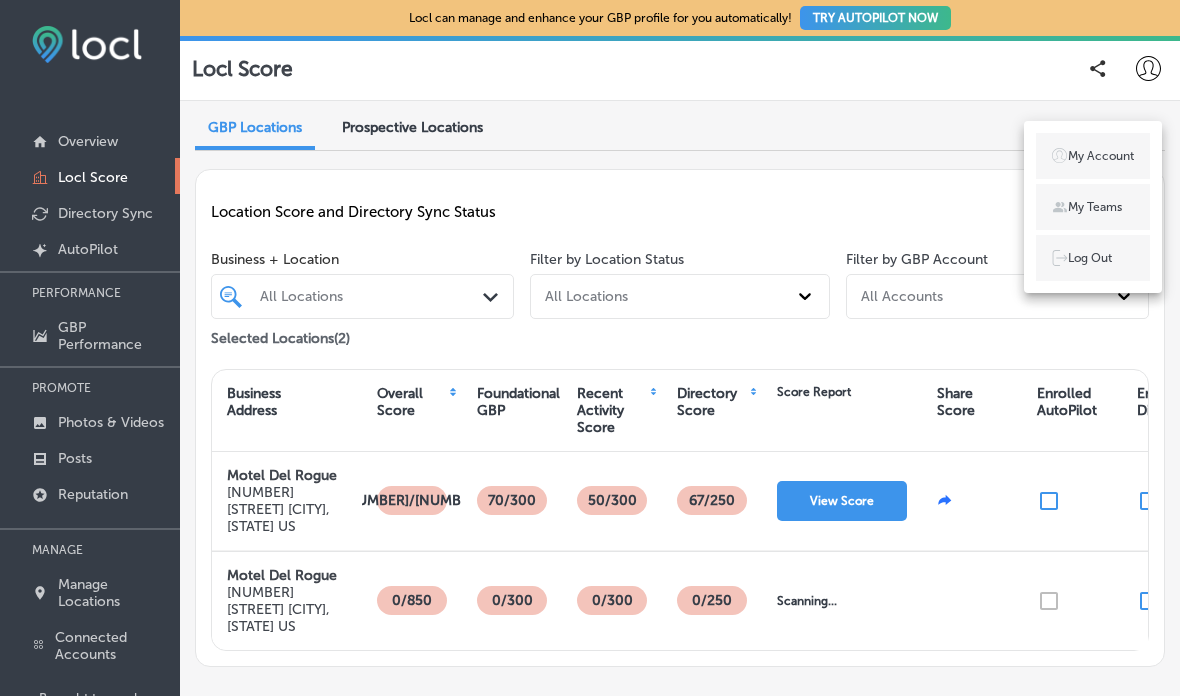click on "My Account" at bounding box center [1101, 156] 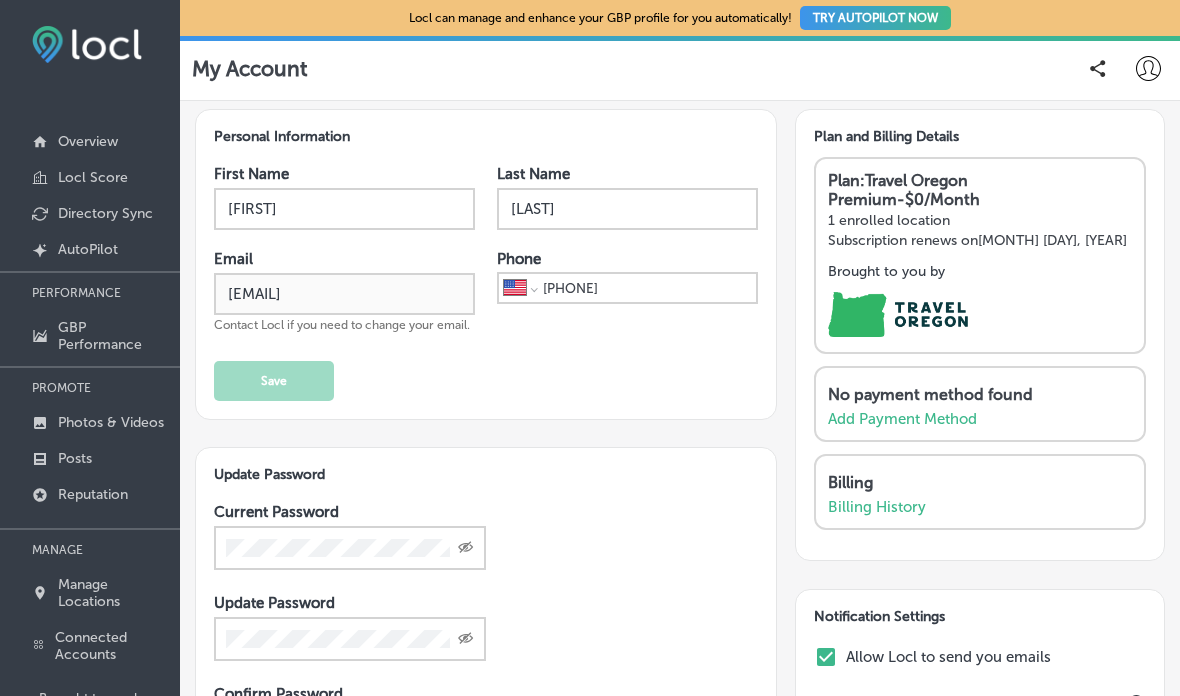 type on "[EMAIL]" 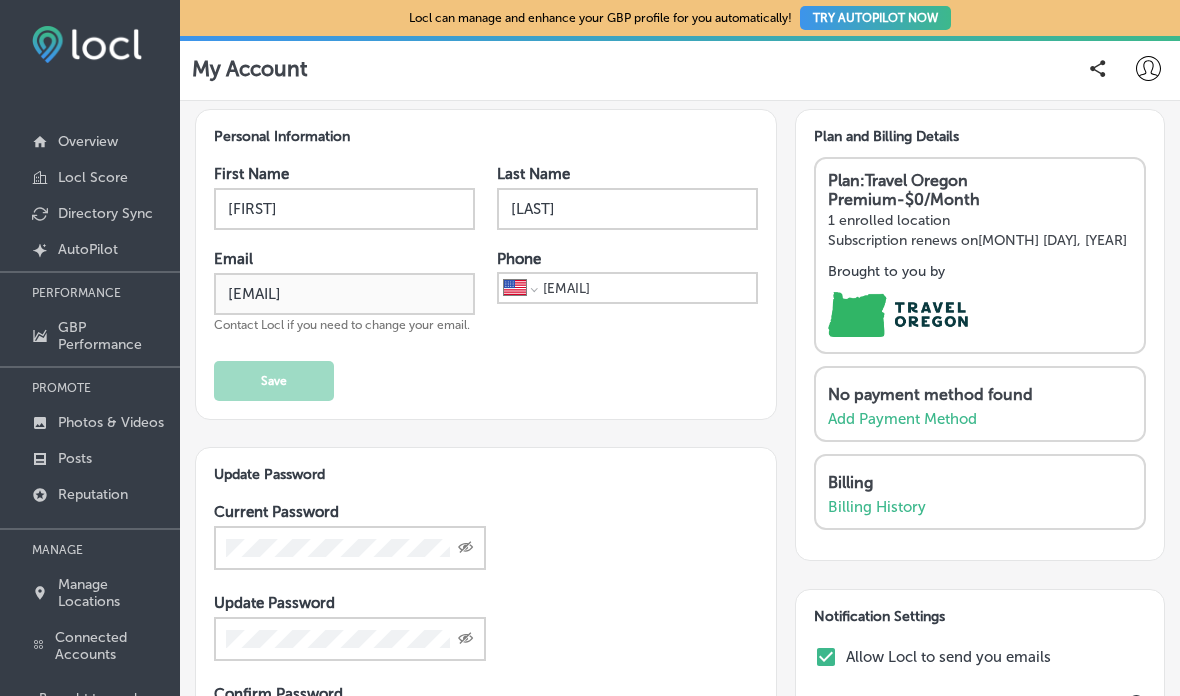 type 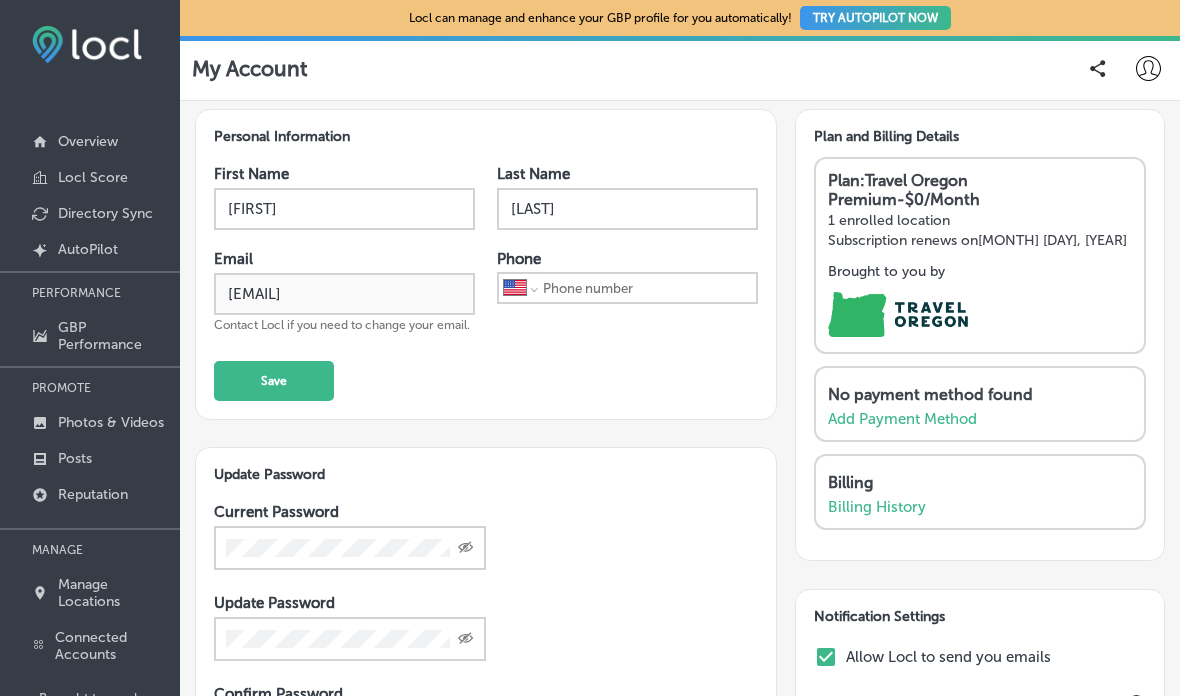 click 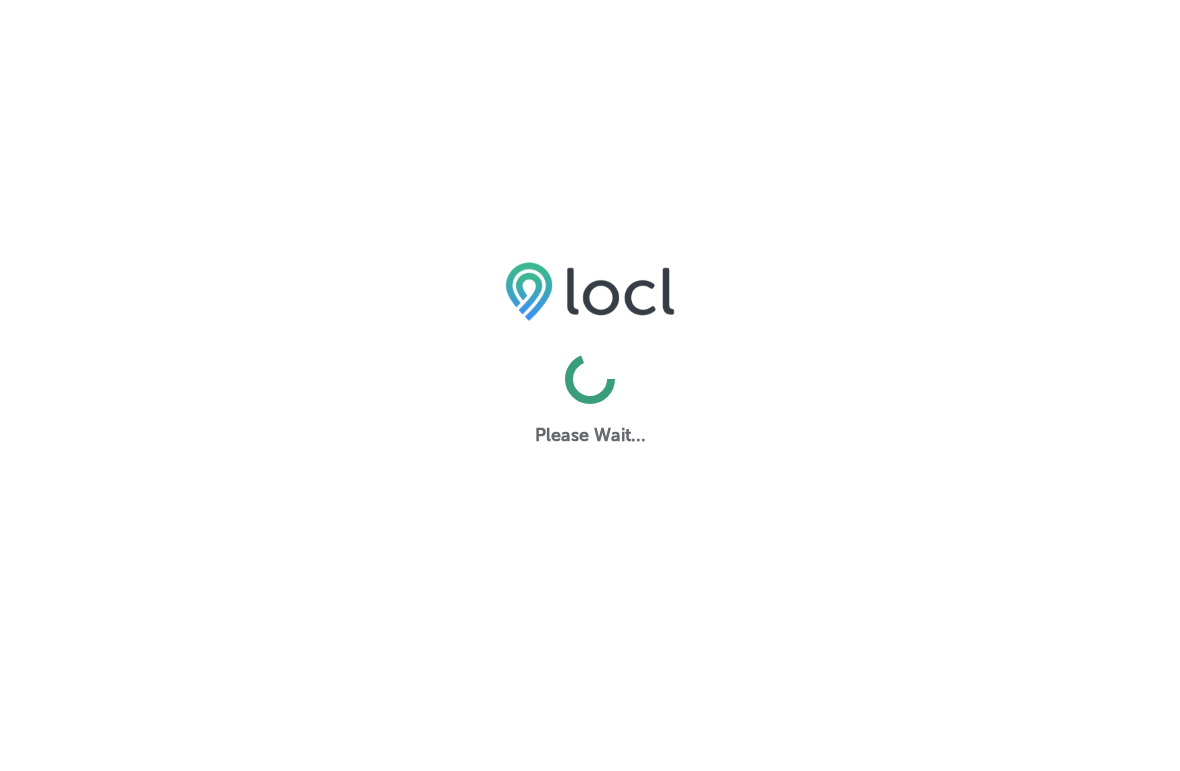 scroll, scrollTop: 0, scrollLeft: 0, axis: both 